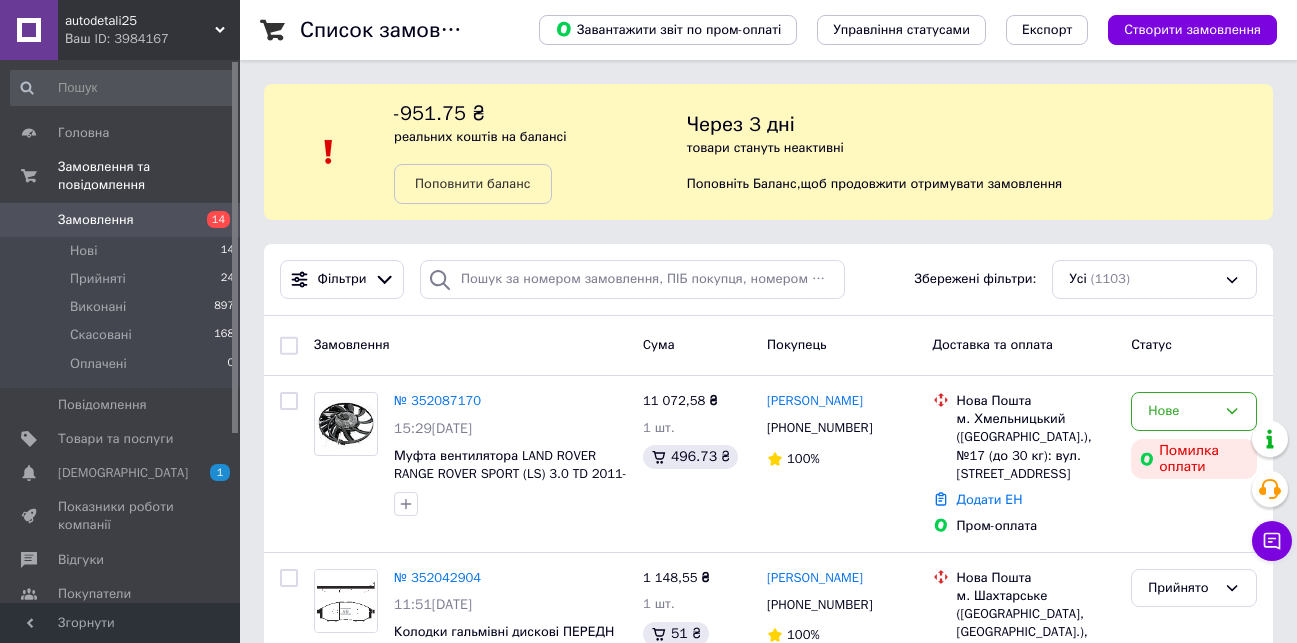 scroll, scrollTop: 0, scrollLeft: 0, axis: both 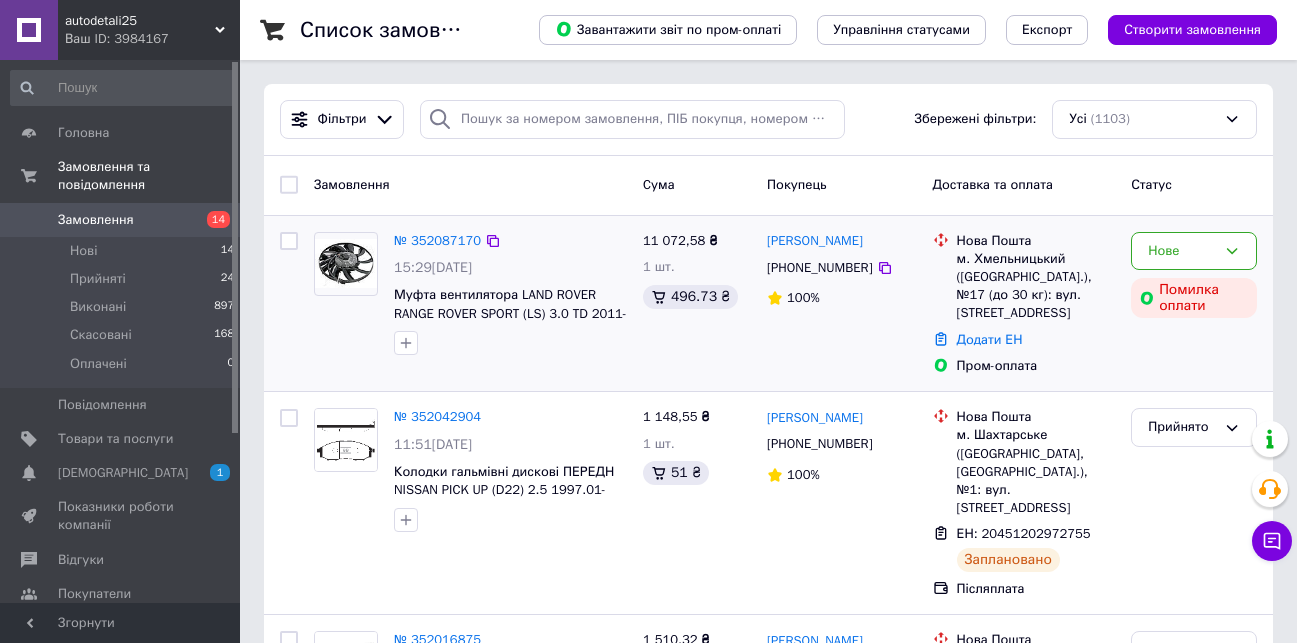 click on "№ 352087170 15:29, 10.07.2025 Муфта вентилятора LAND ROVER RANGE ROVER SPORT (LS) 3.0 TD 2011-" at bounding box center [510, 294] 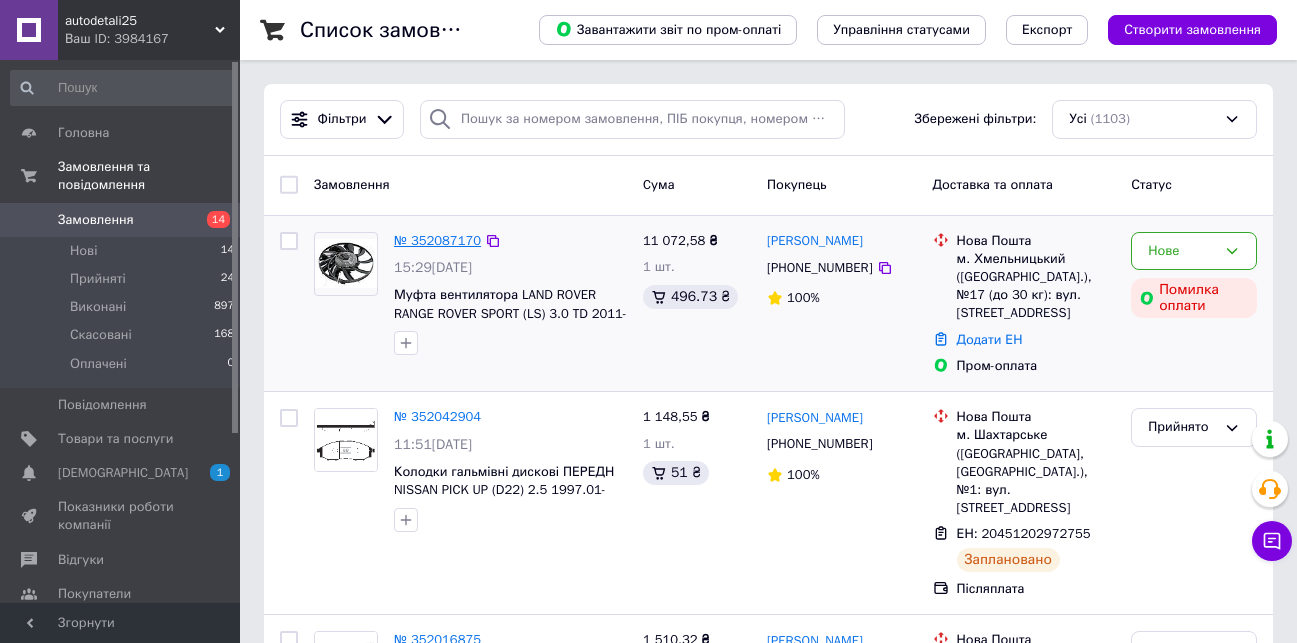 click on "№ 352087170" at bounding box center (437, 240) 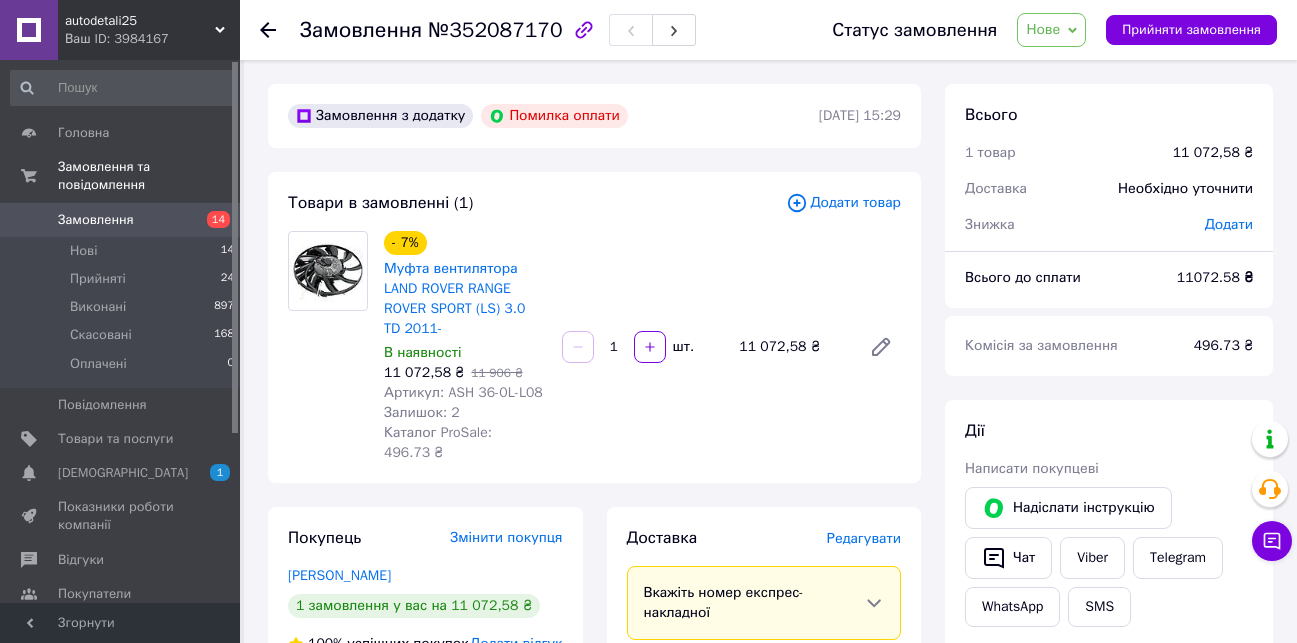 click on "Замовлення" at bounding box center (121, 220) 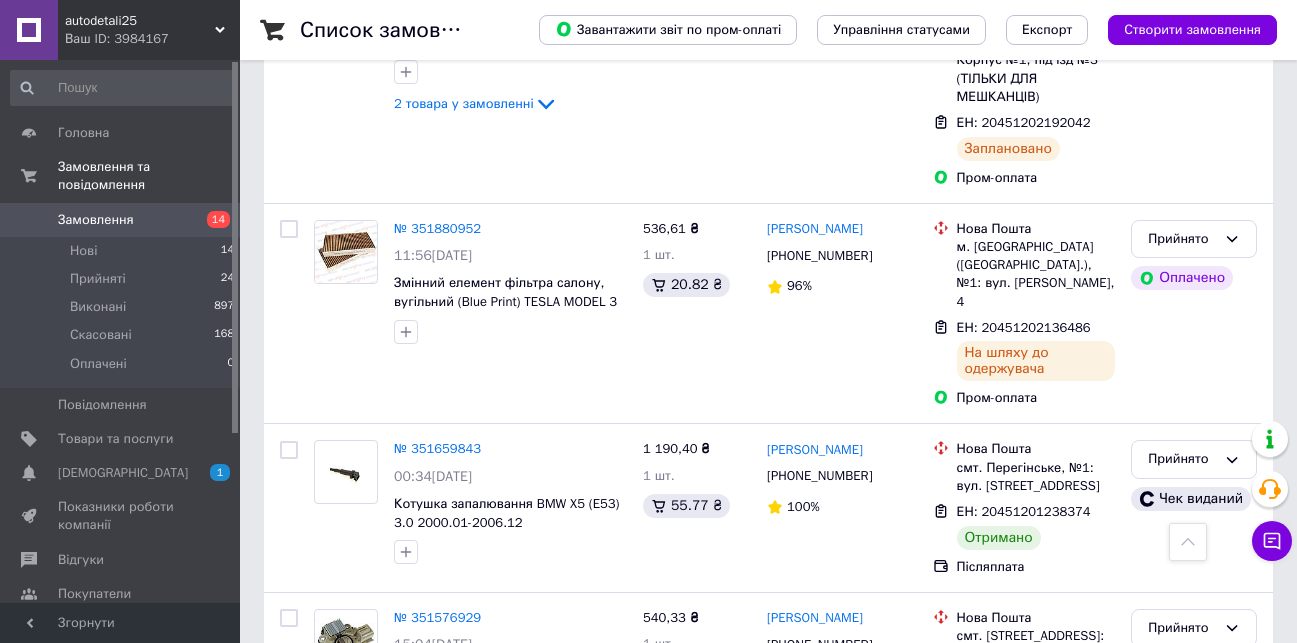 scroll, scrollTop: 1800, scrollLeft: 0, axis: vertical 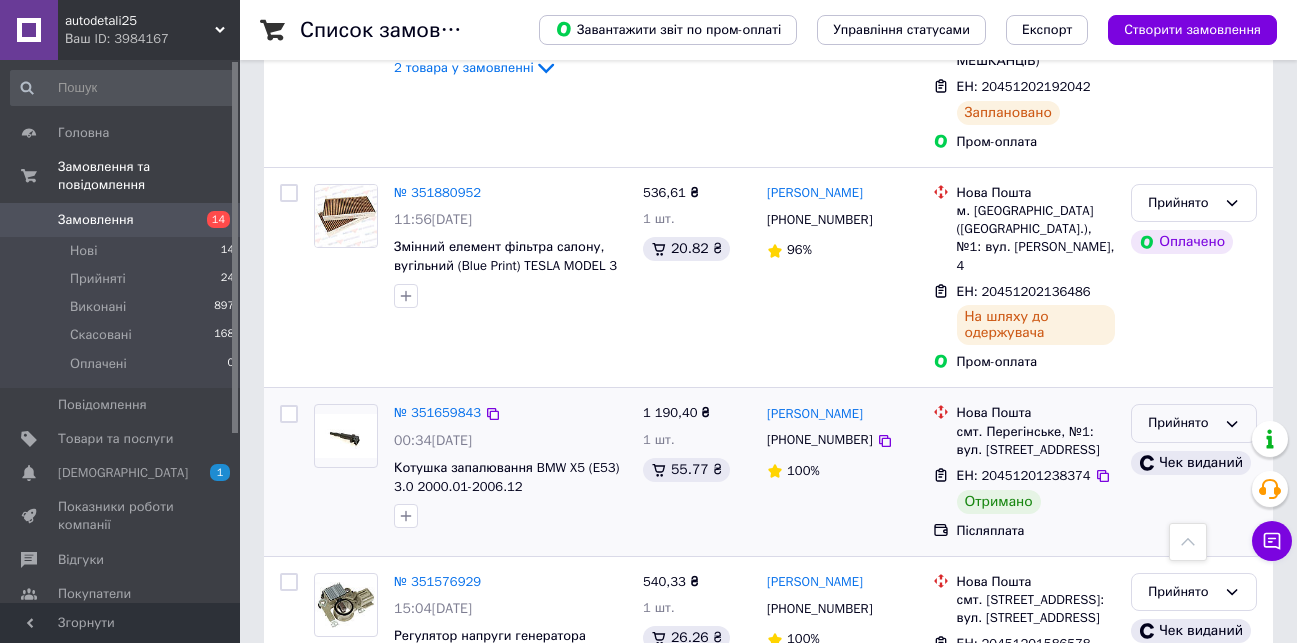 click on "Прийнято" at bounding box center (1182, 423) 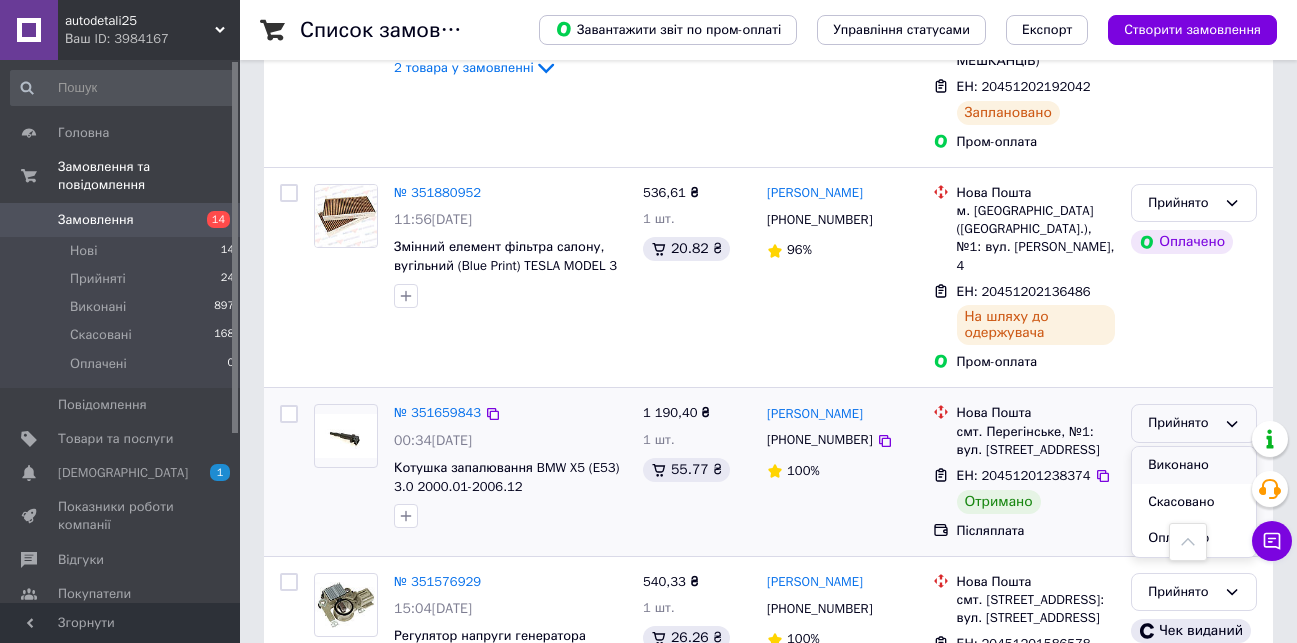 click on "Виконано" at bounding box center [1194, 465] 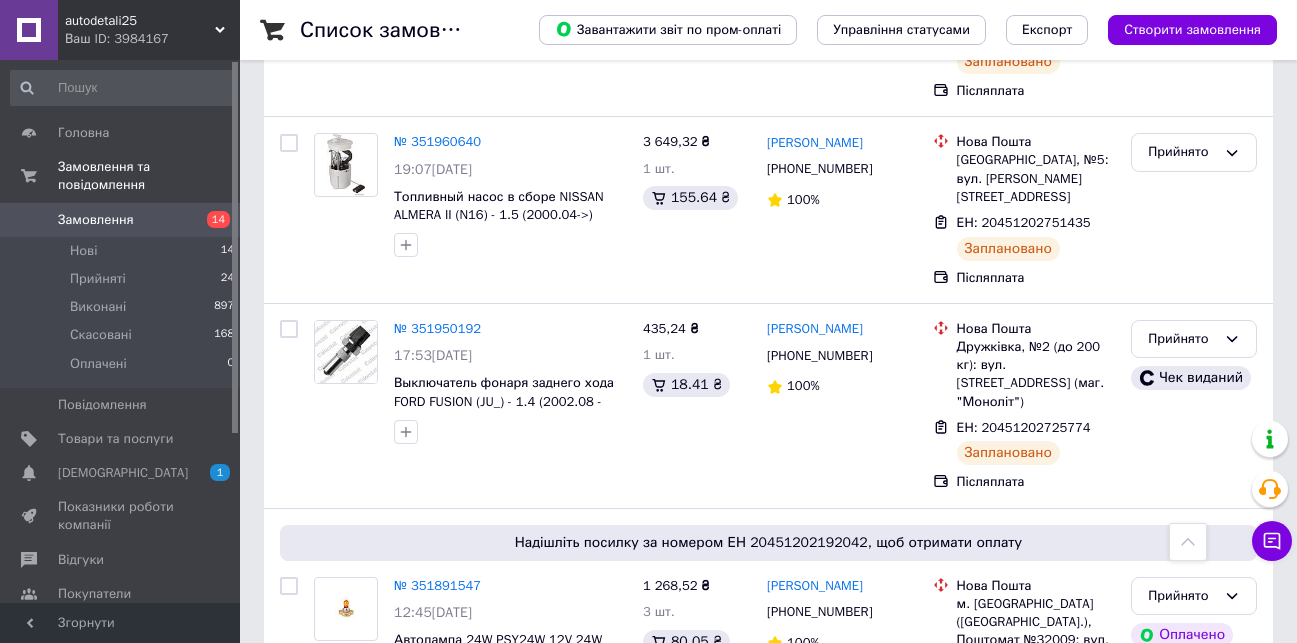 scroll, scrollTop: 1248, scrollLeft: 0, axis: vertical 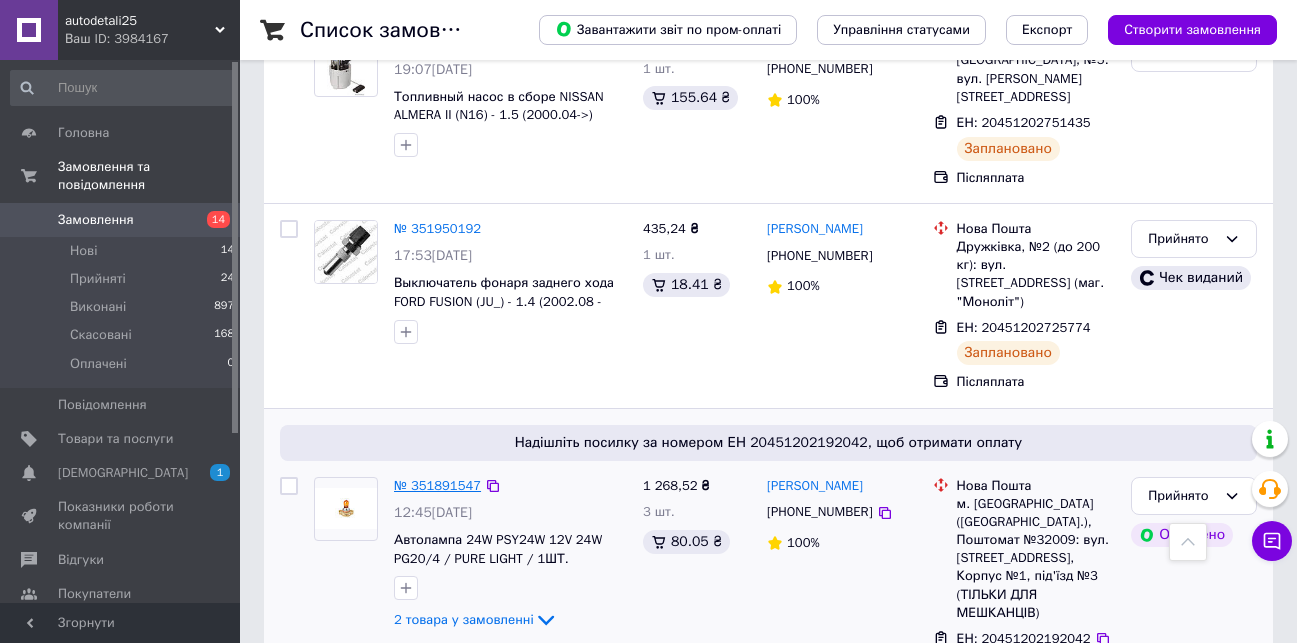 click on "№ 351891547" at bounding box center [437, 485] 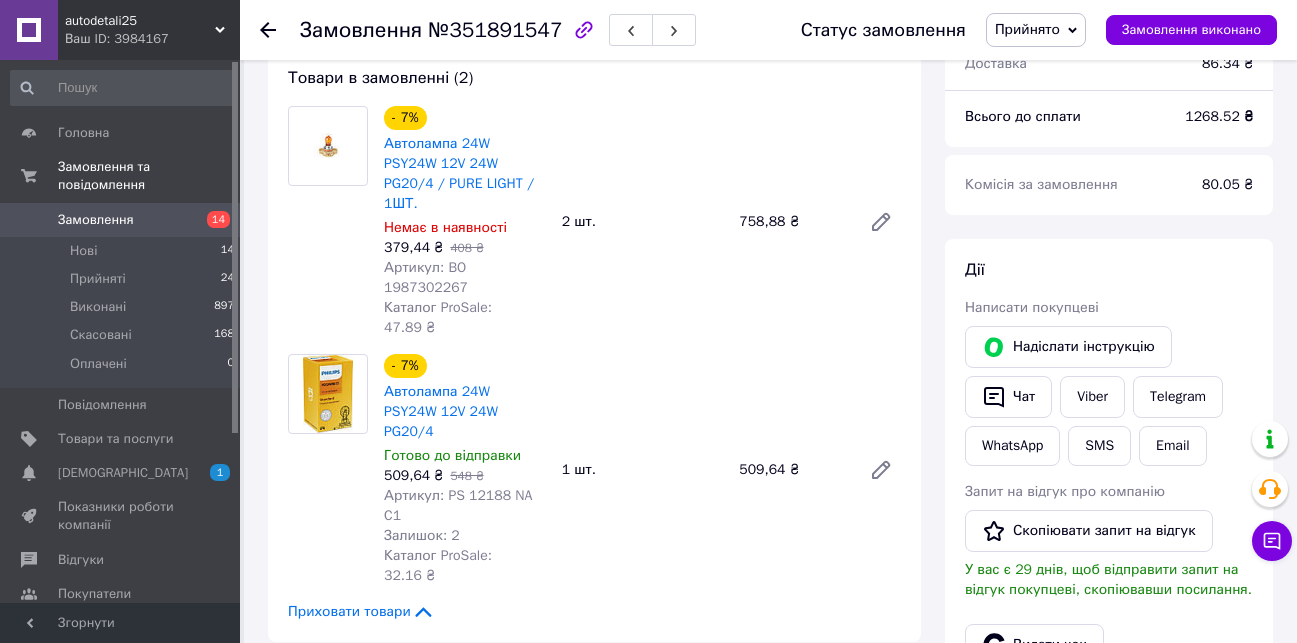 scroll, scrollTop: 152, scrollLeft: 0, axis: vertical 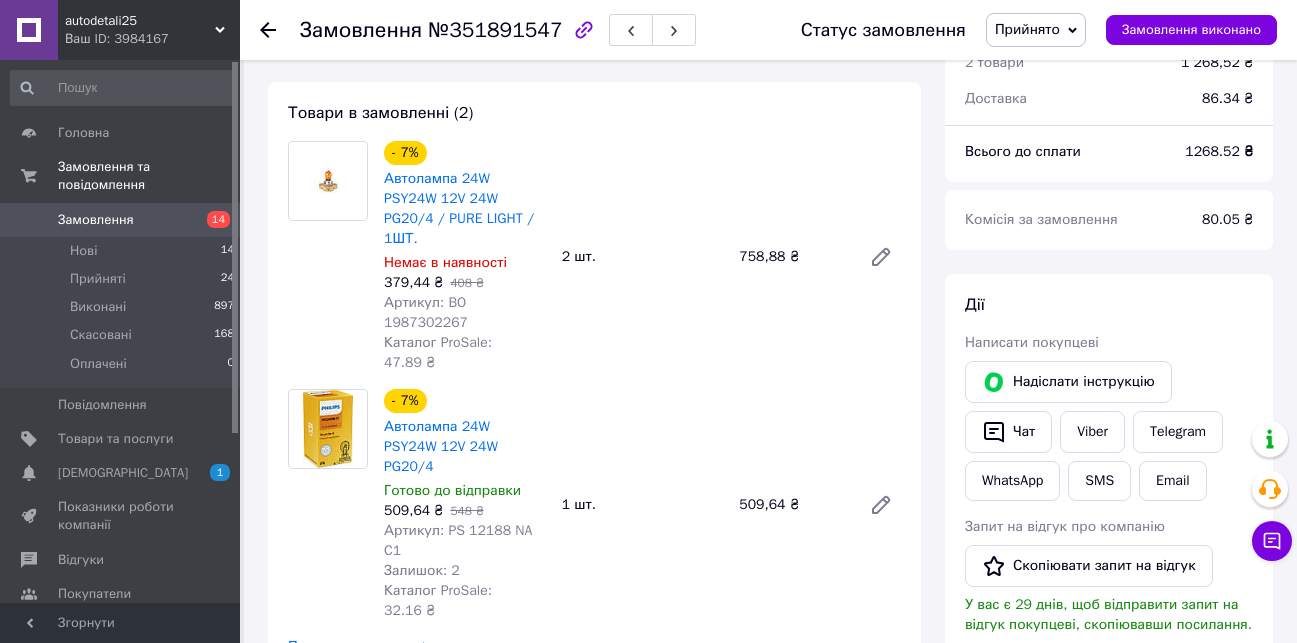 click on "Замовлення 14" at bounding box center (123, 220) 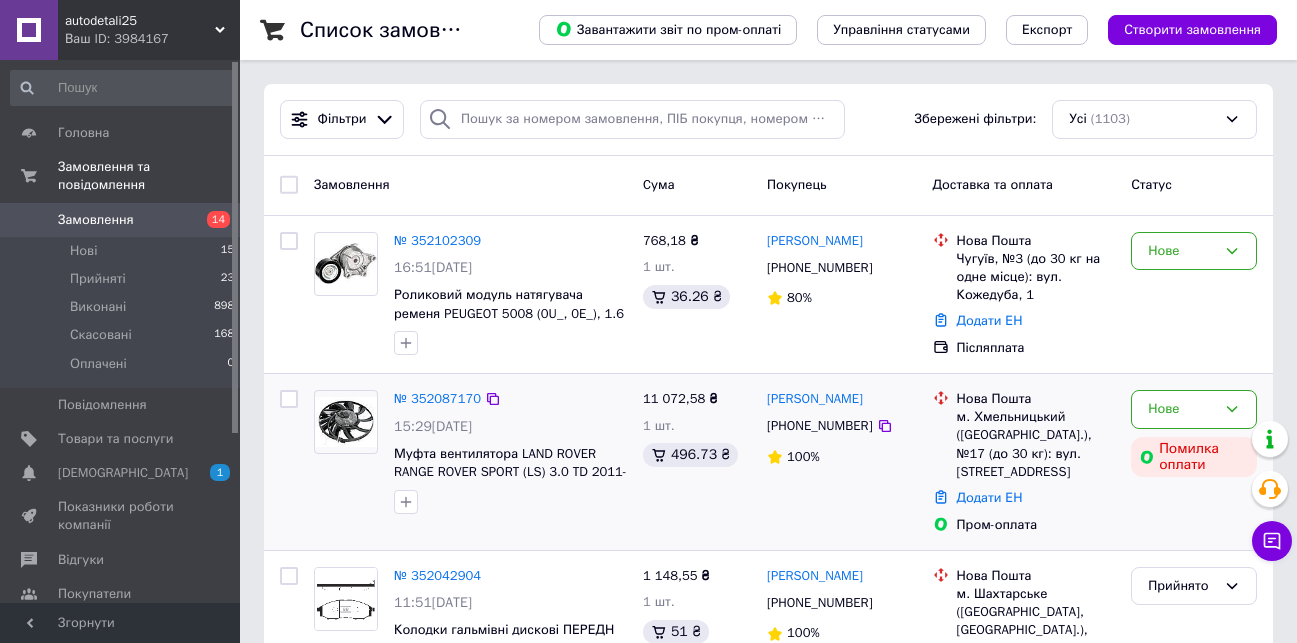 scroll, scrollTop: 100, scrollLeft: 0, axis: vertical 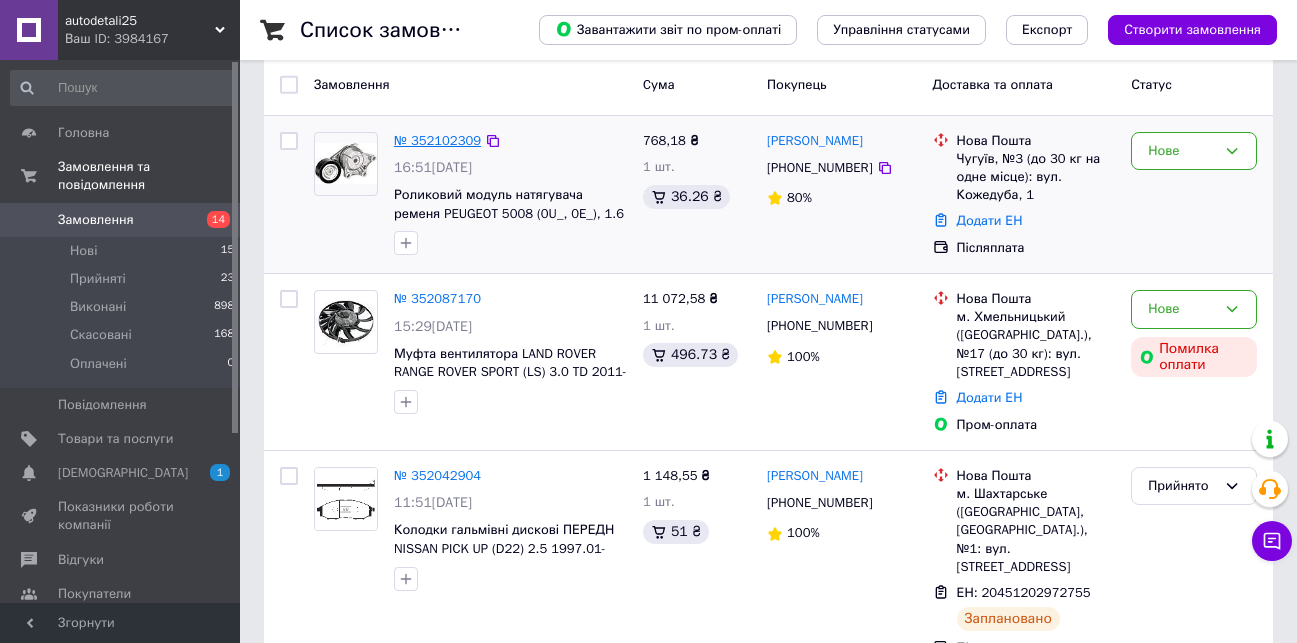 click on "№ 352102309" at bounding box center (437, 140) 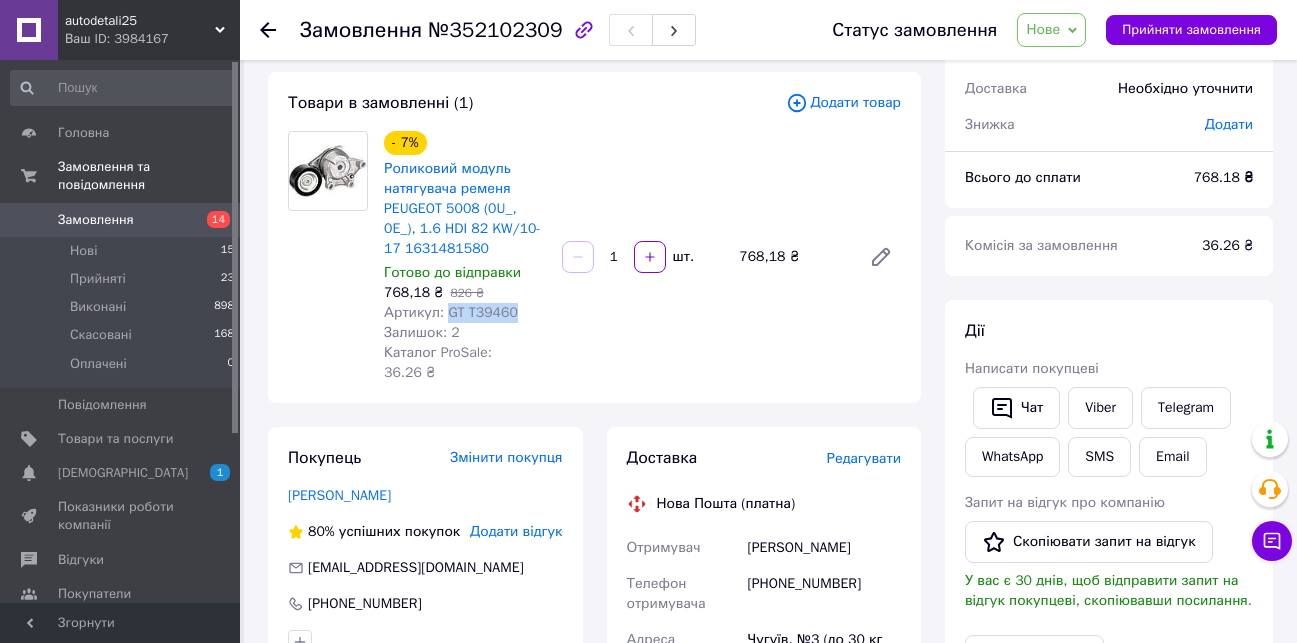 drag, startPoint x: 446, startPoint y: 317, endPoint x: 513, endPoint y: 320, distance: 67.06713 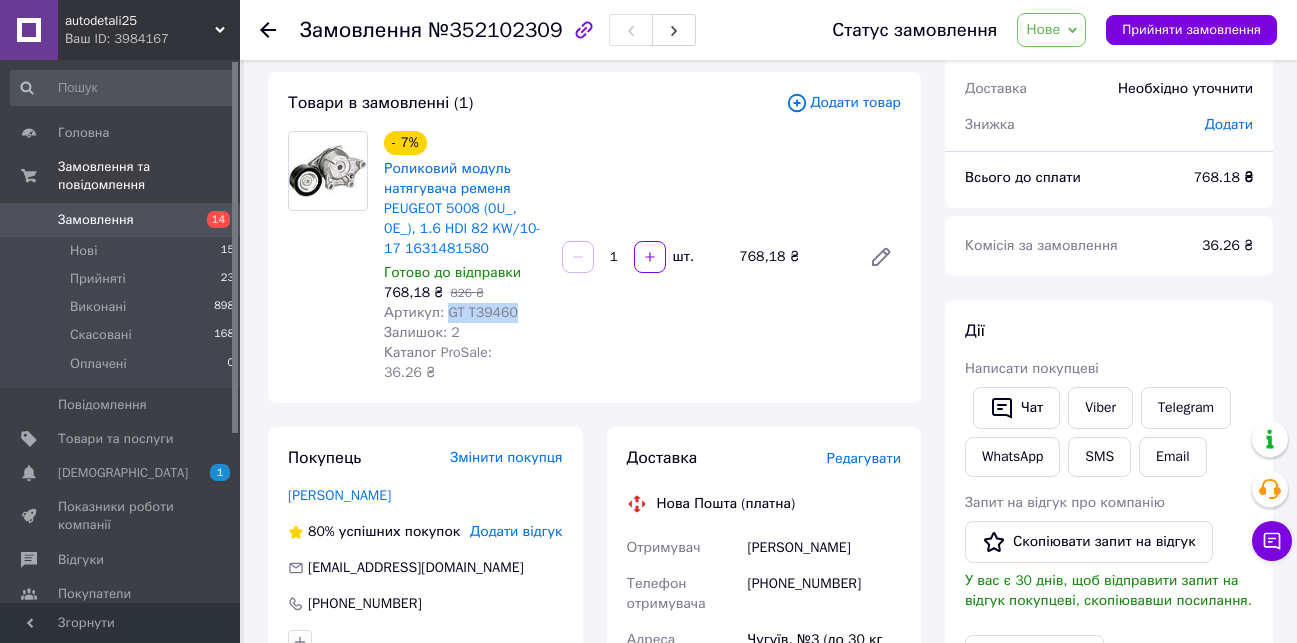 click on "Замовлення" at bounding box center [96, 220] 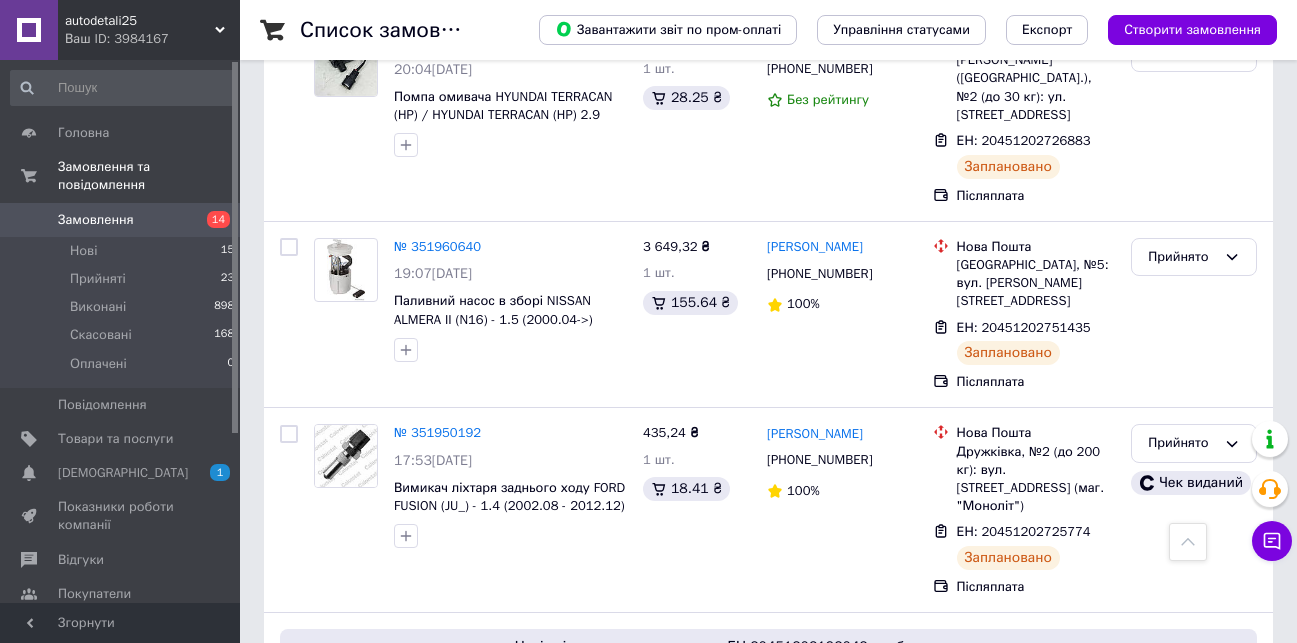 scroll, scrollTop: 1300, scrollLeft: 0, axis: vertical 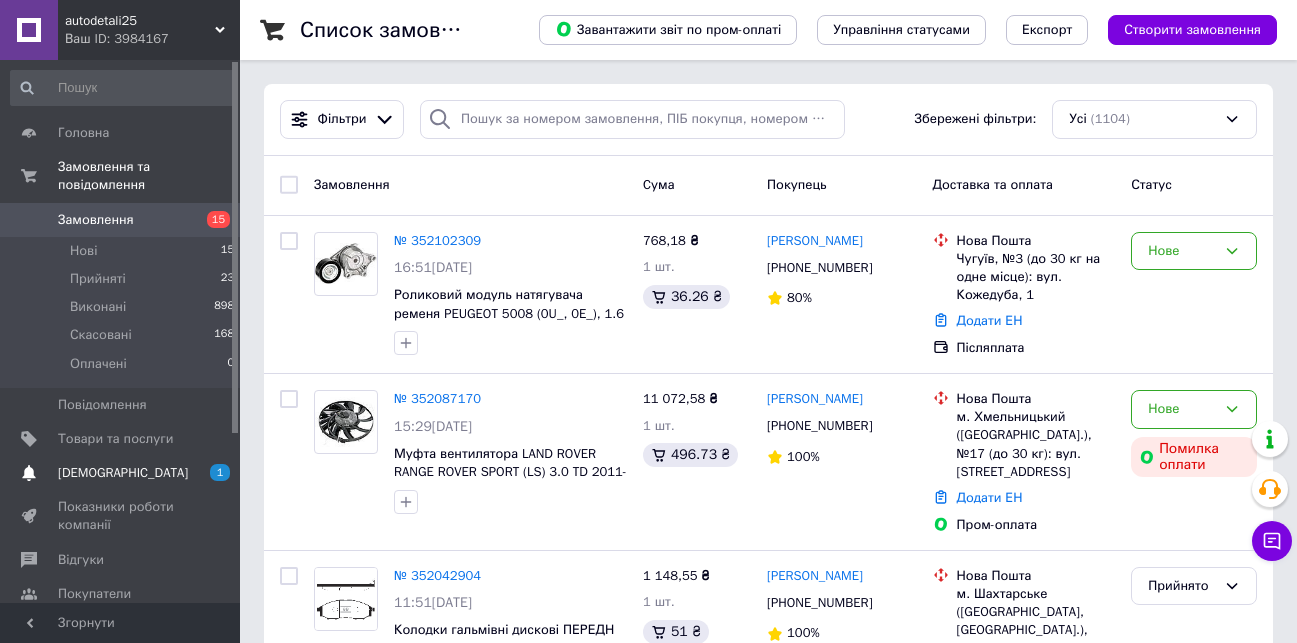 click on "[DEMOGRAPHIC_DATA]" at bounding box center (123, 473) 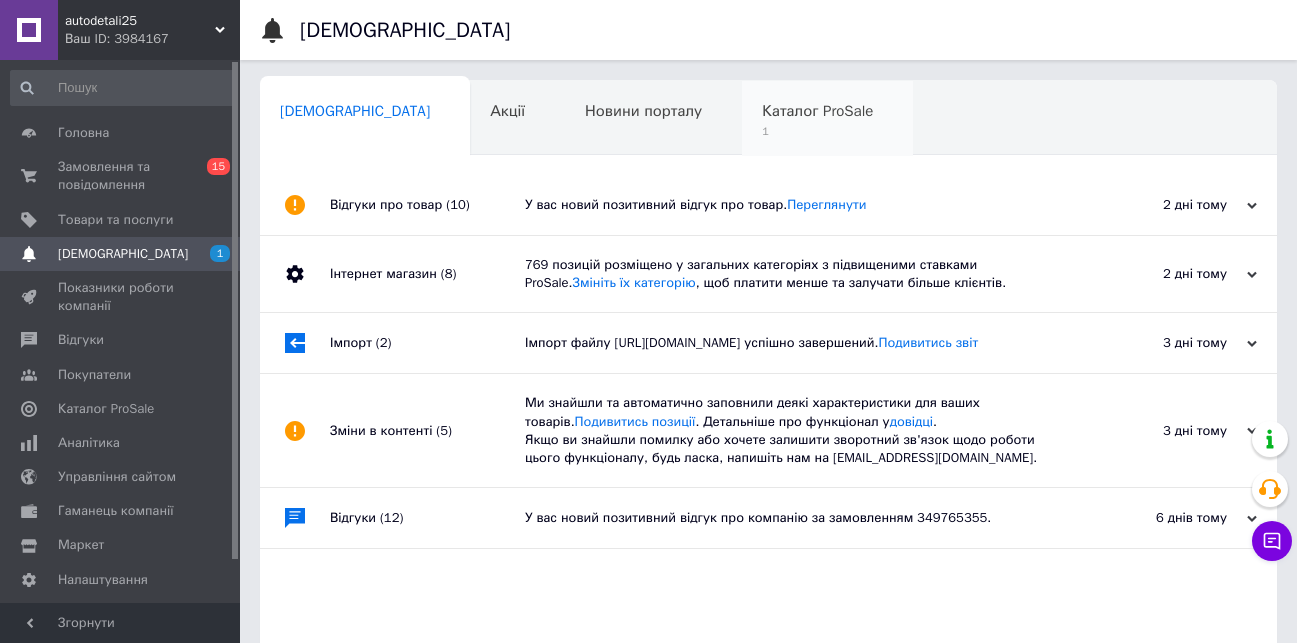 click on "1" at bounding box center [817, 131] 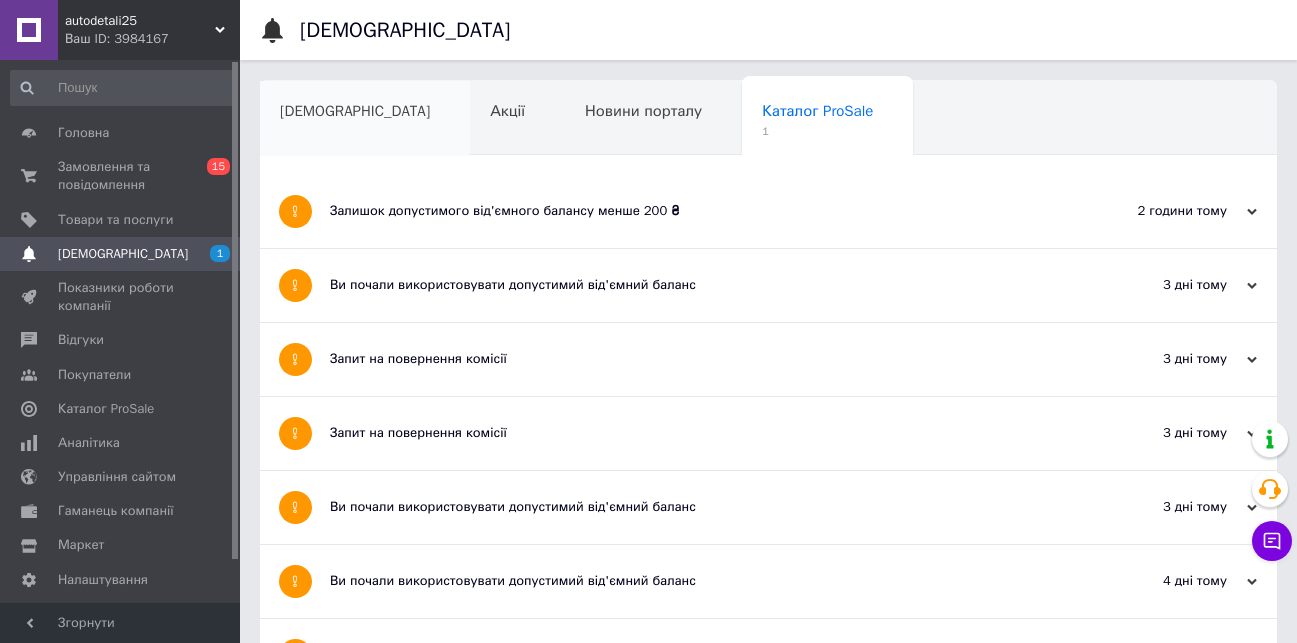 click on "[DEMOGRAPHIC_DATA]" at bounding box center [365, 119] 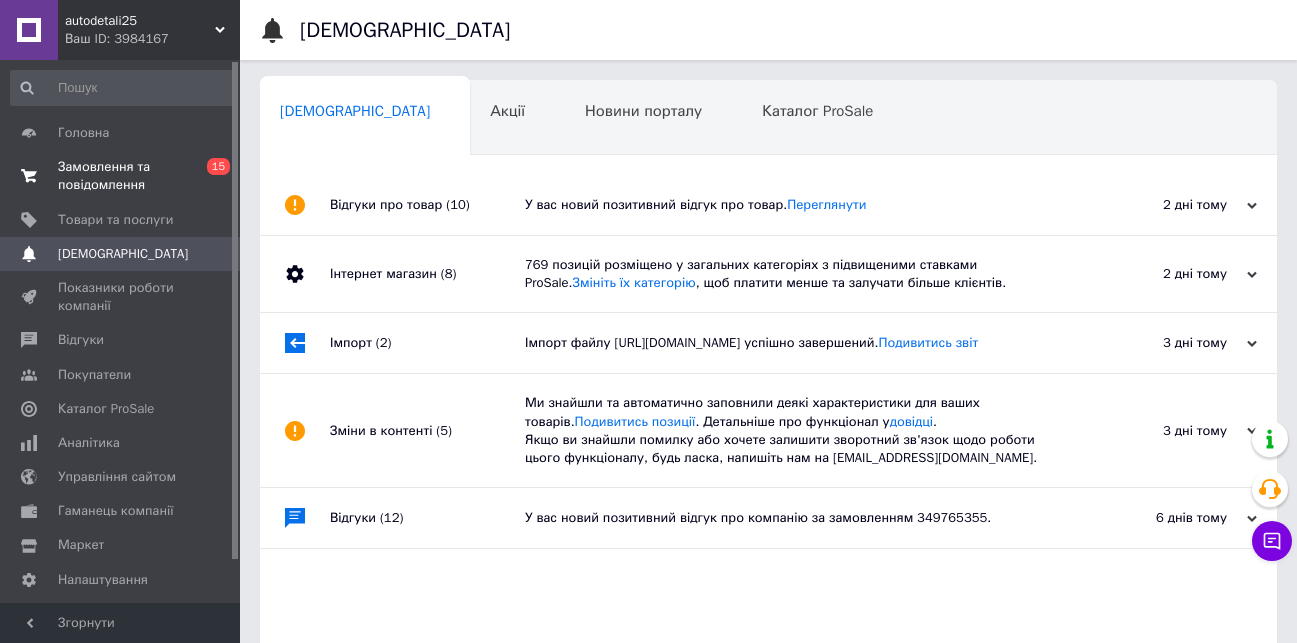 click on "Замовлення та повідомлення" at bounding box center [121, 176] 